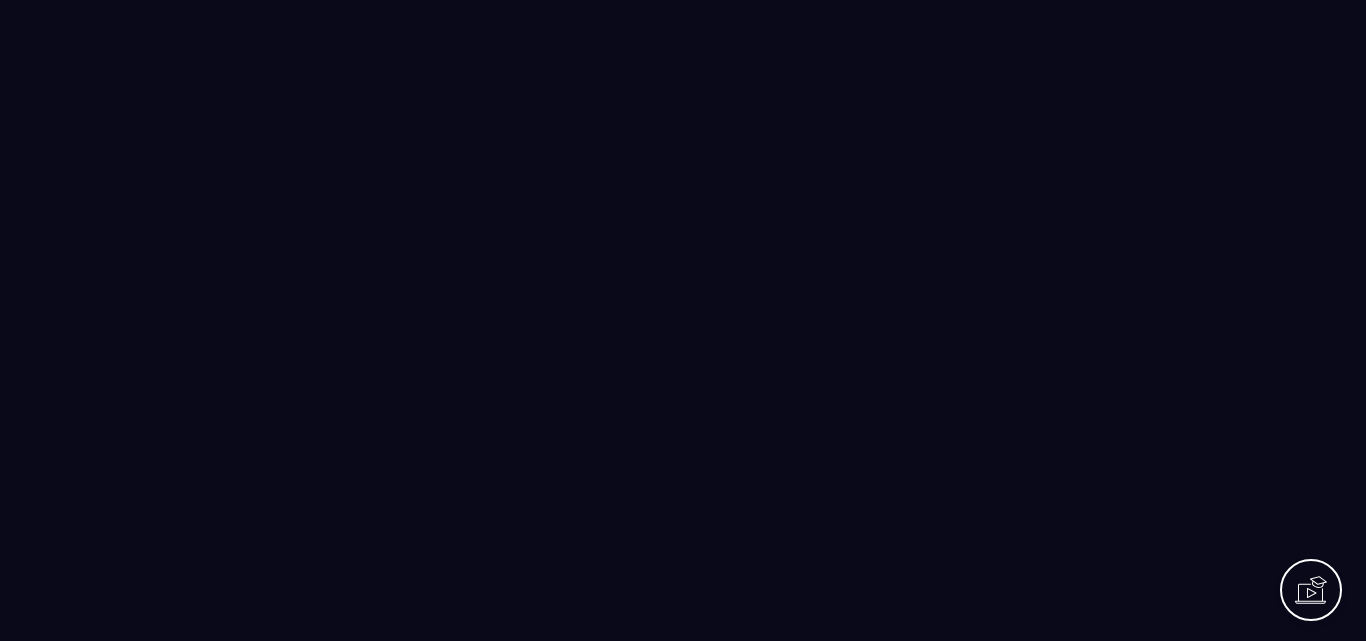 scroll, scrollTop: 0, scrollLeft: 0, axis: both 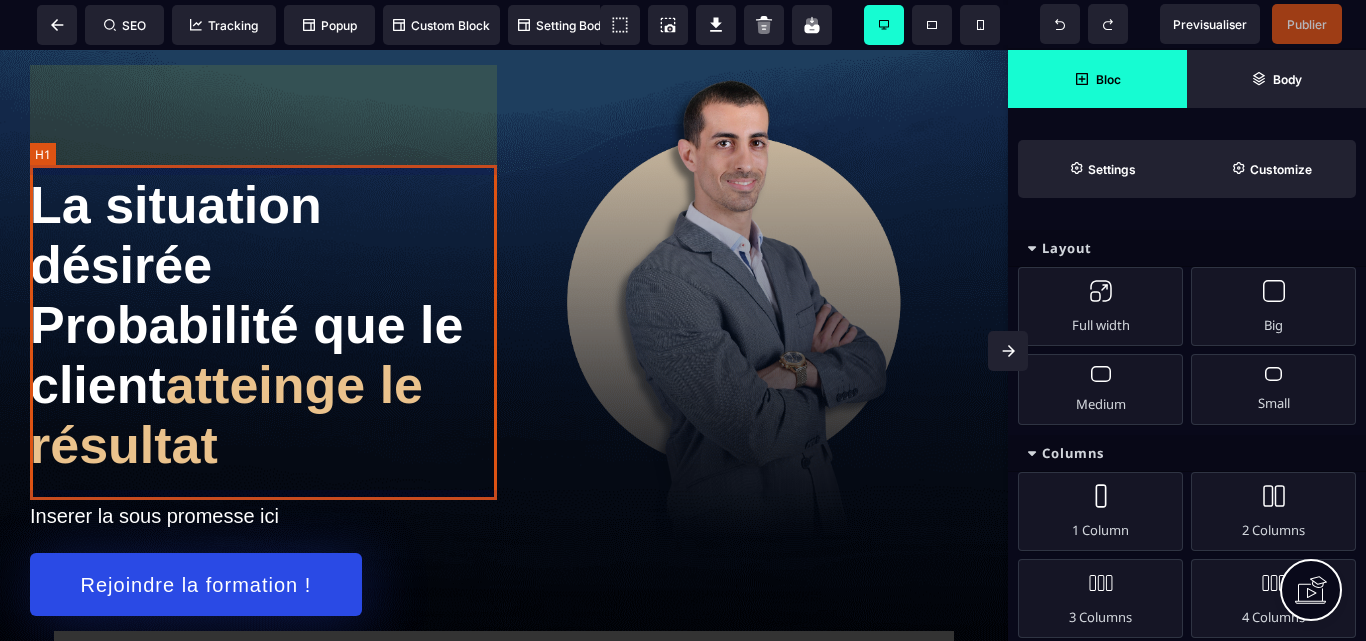 click on "La situation [PERSON_NAME] Probabilité que le client  atteinge le résultat" at bounding box center (267, 325) 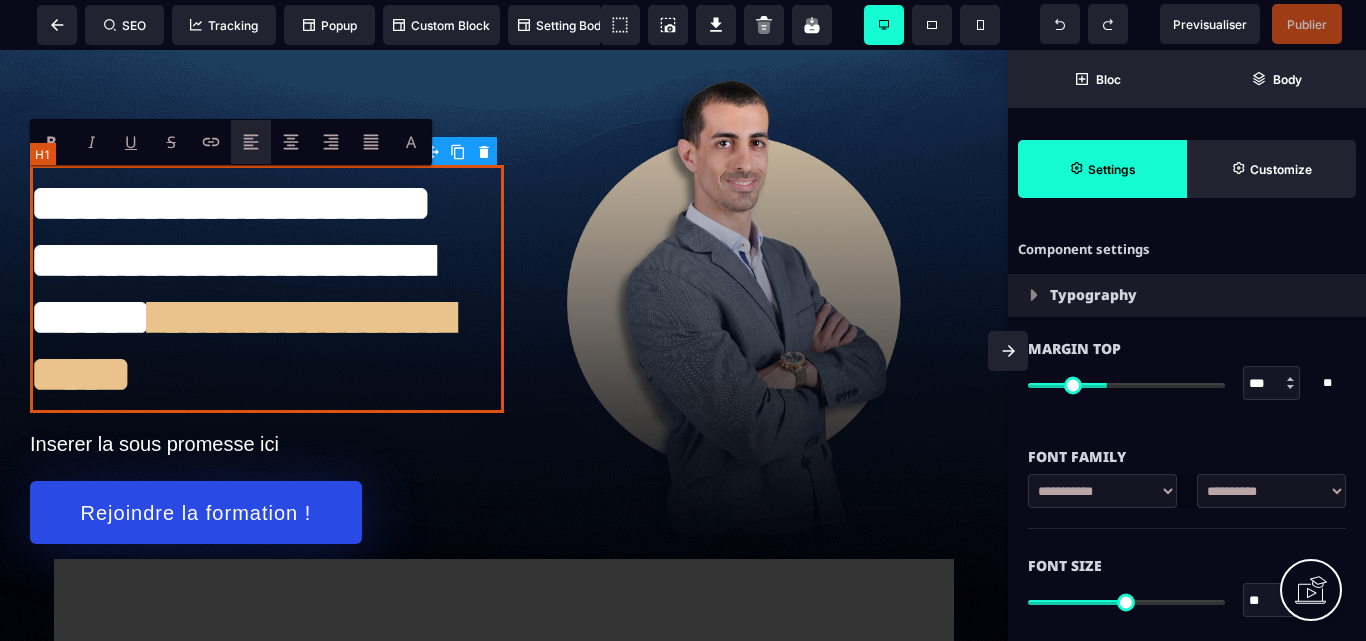 type on "*" 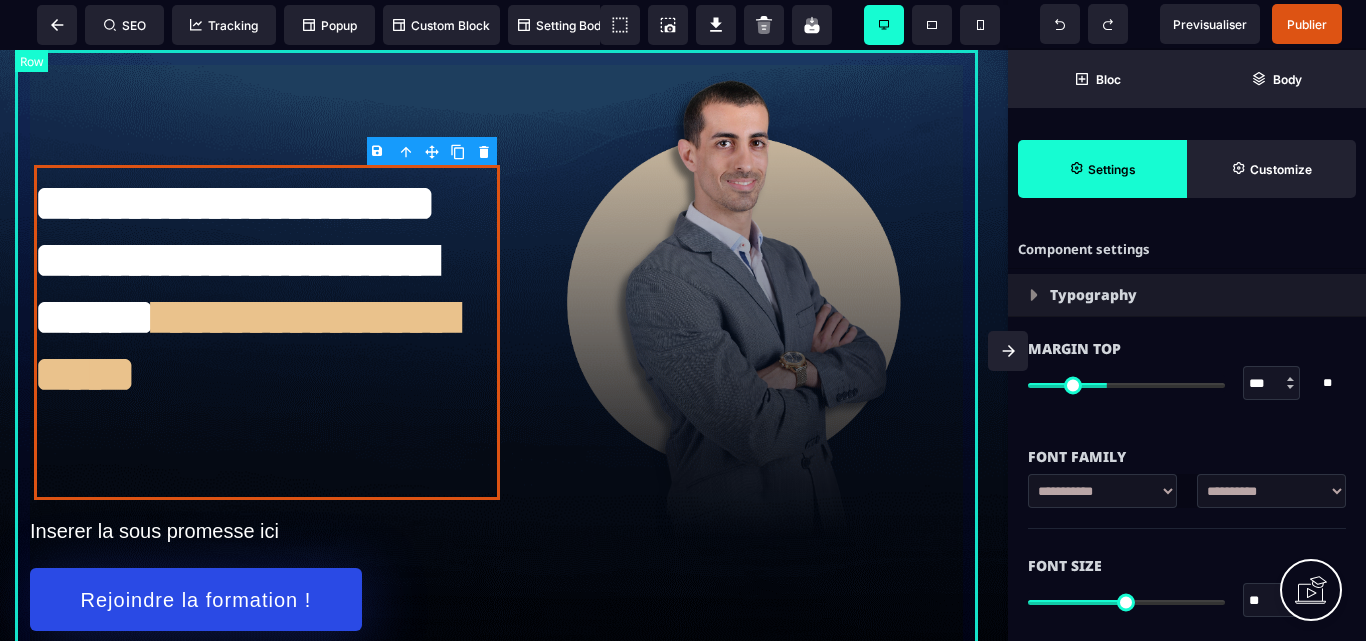 click on "**********" at bounding box center (504, 348) 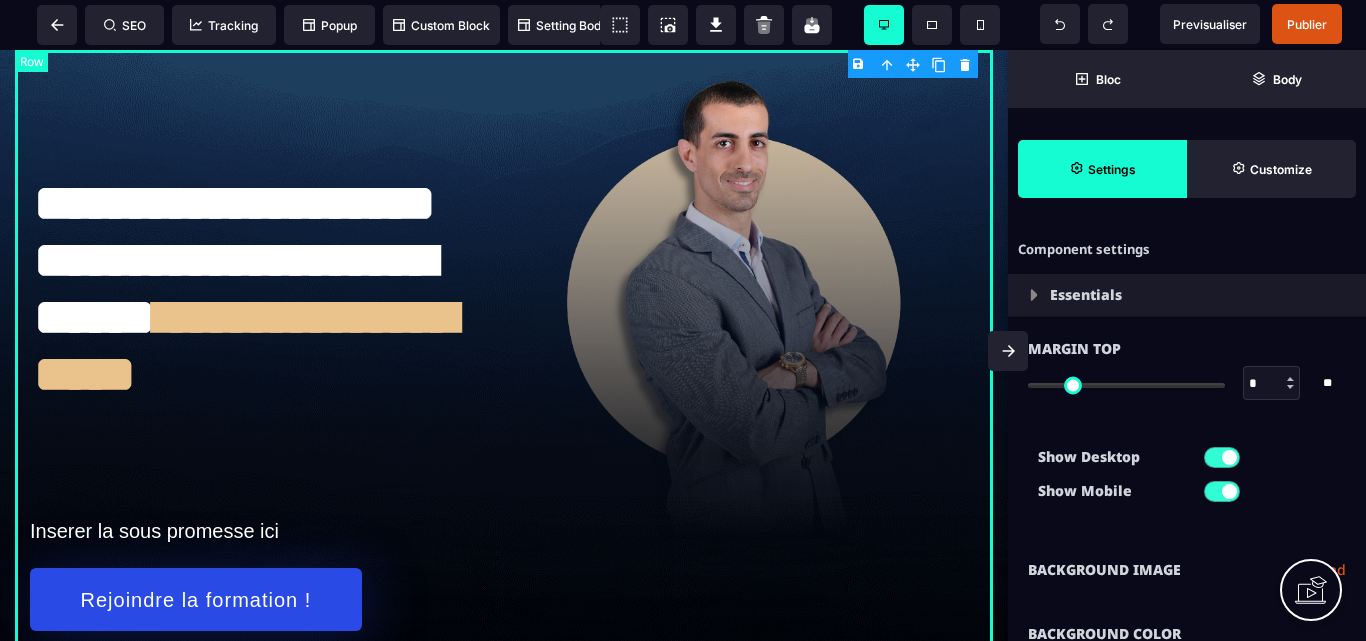 type on "*" 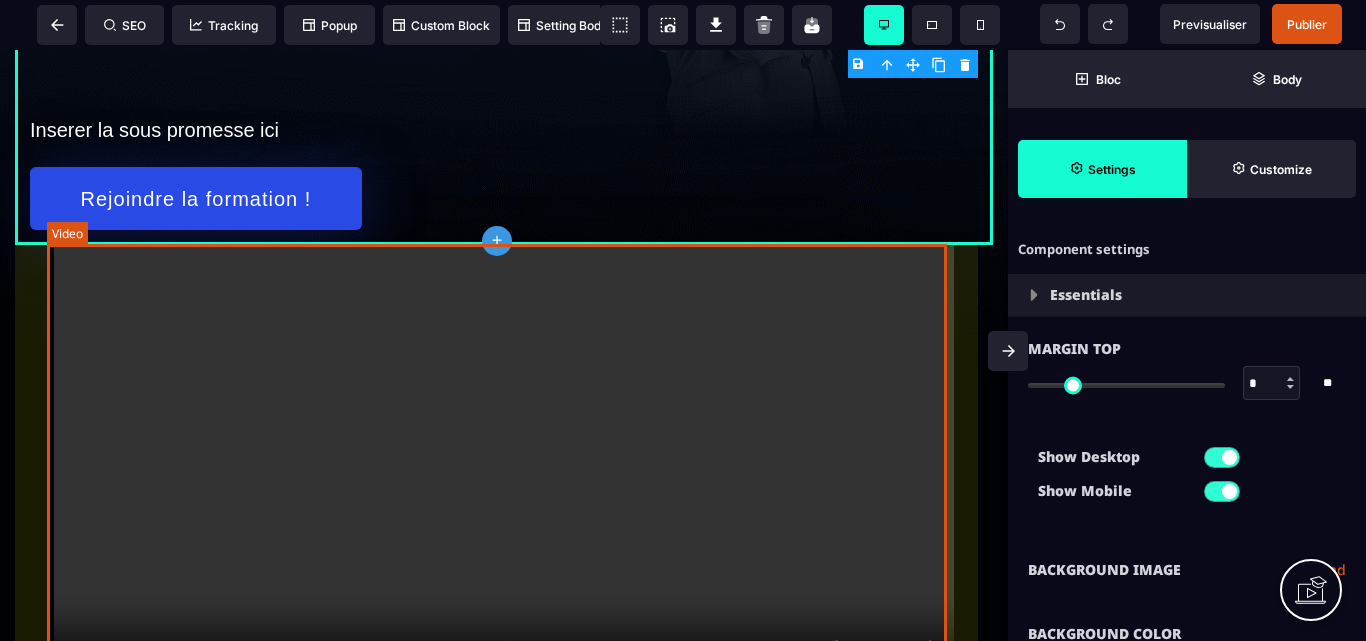 scroll, scrollTop: 400, scrollLeft: 0, axis: vertical 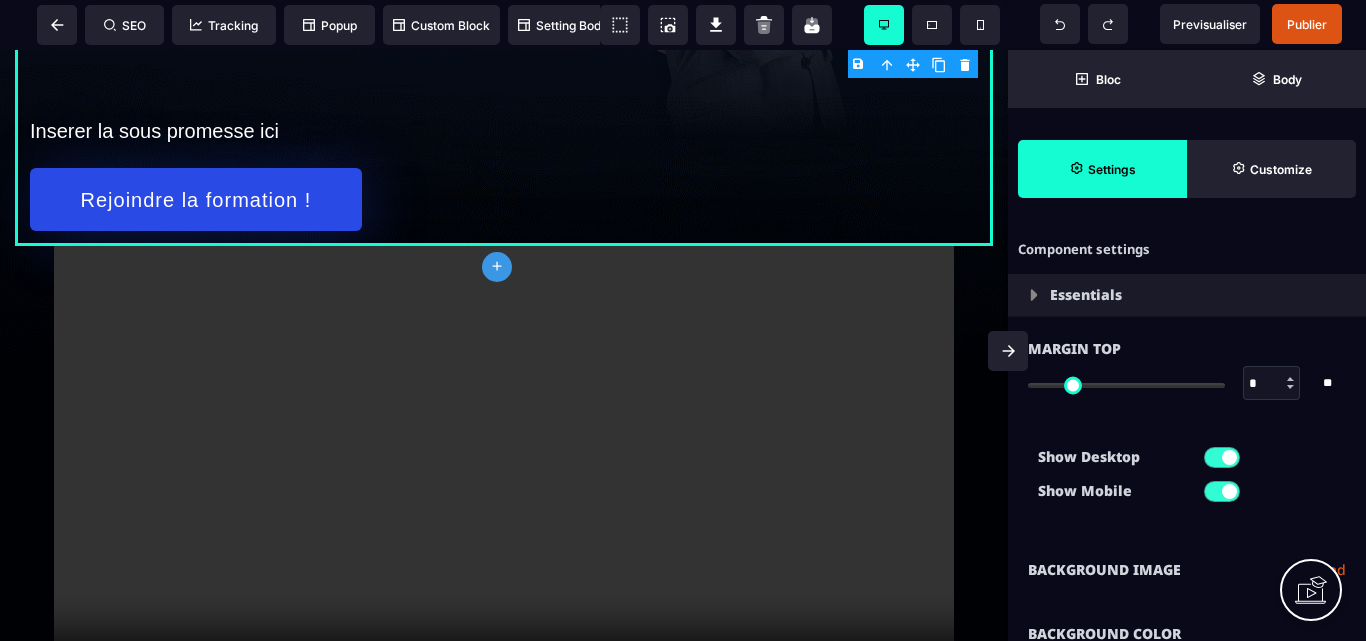 click on "plus" 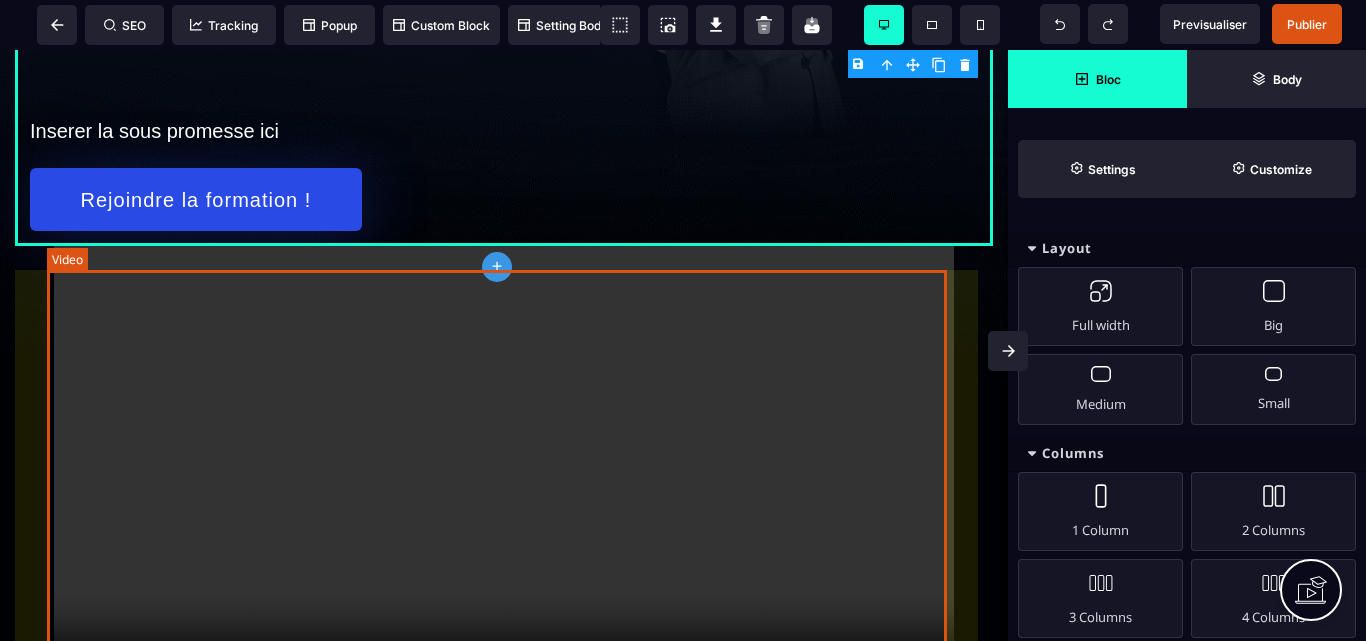 scroll, scrollTop: 0, scrollLeft: 0, axis: both 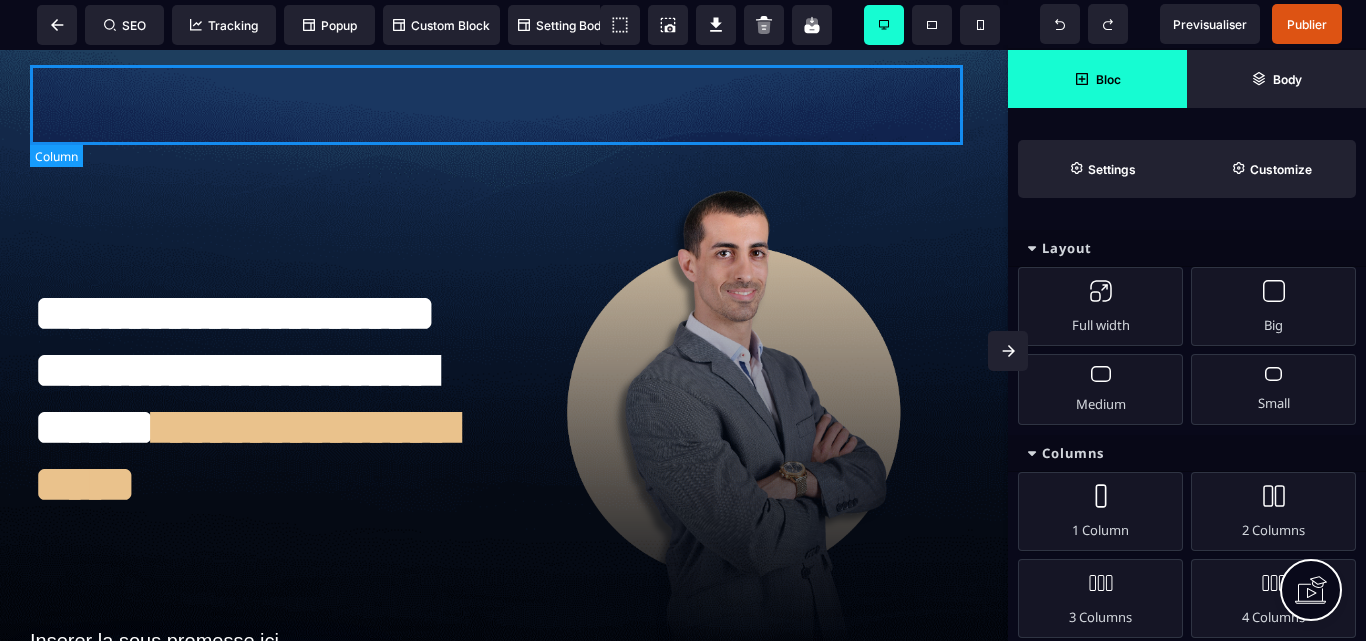 click at bounding box center (504, 105) 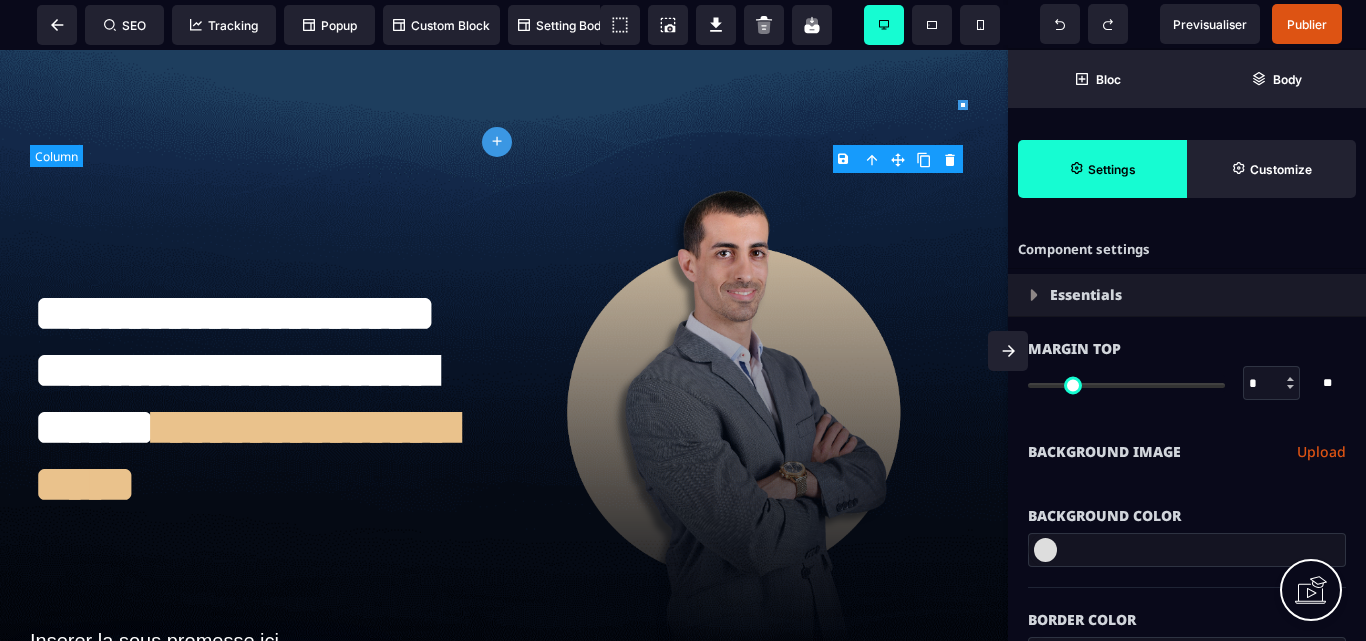 type on "*" 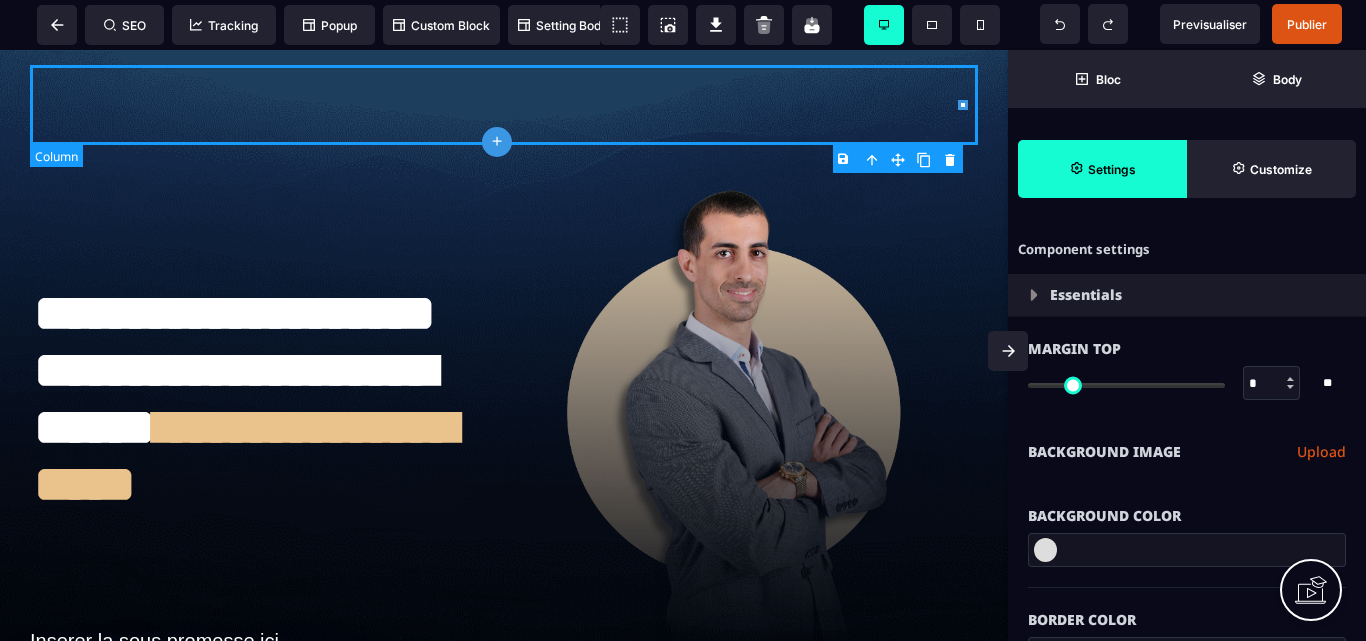 type on "*" 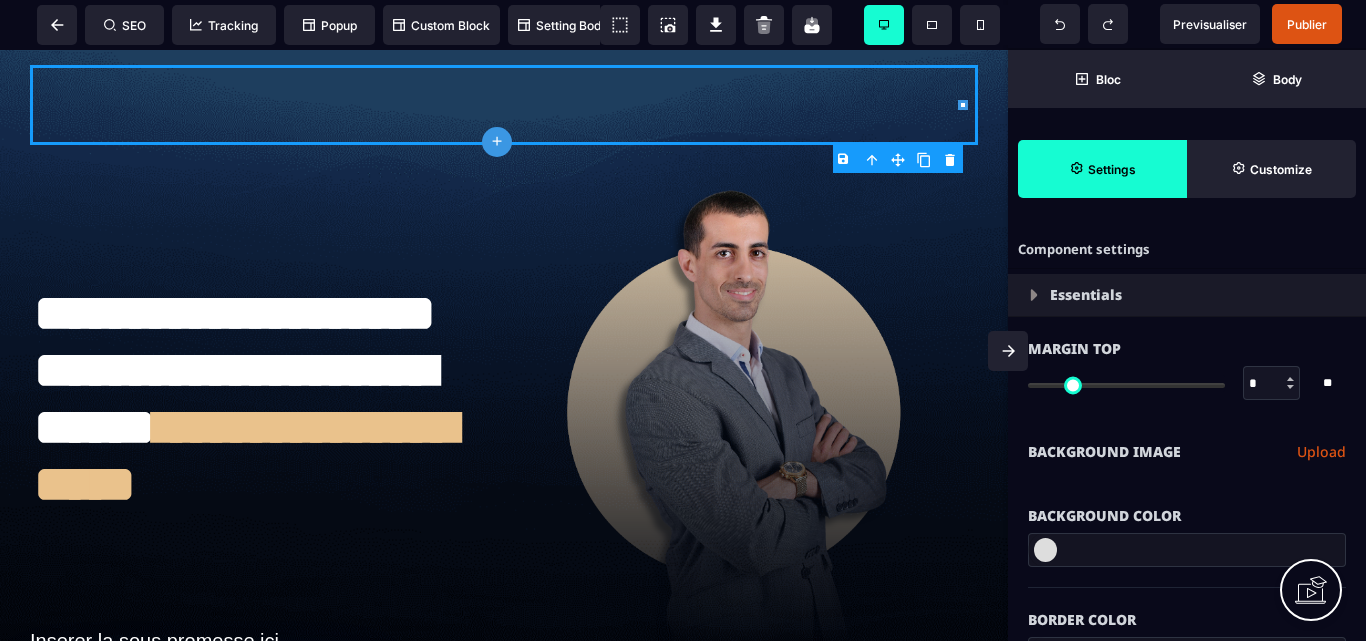 click 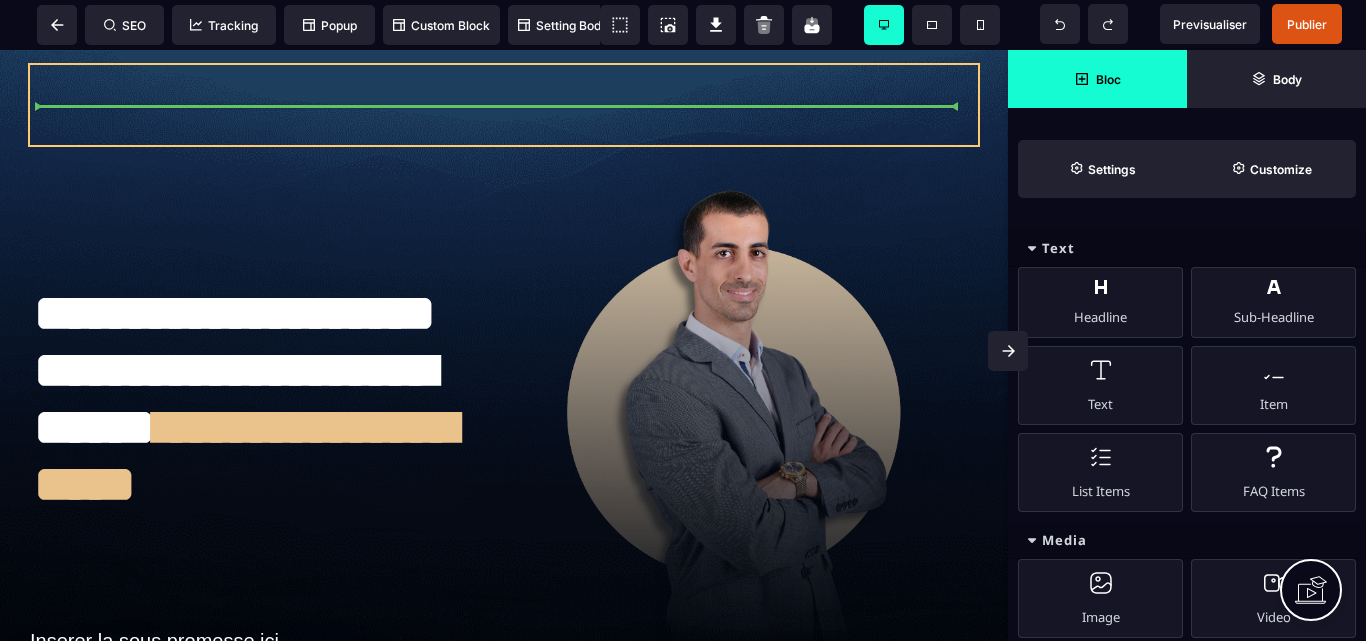 select on "***" 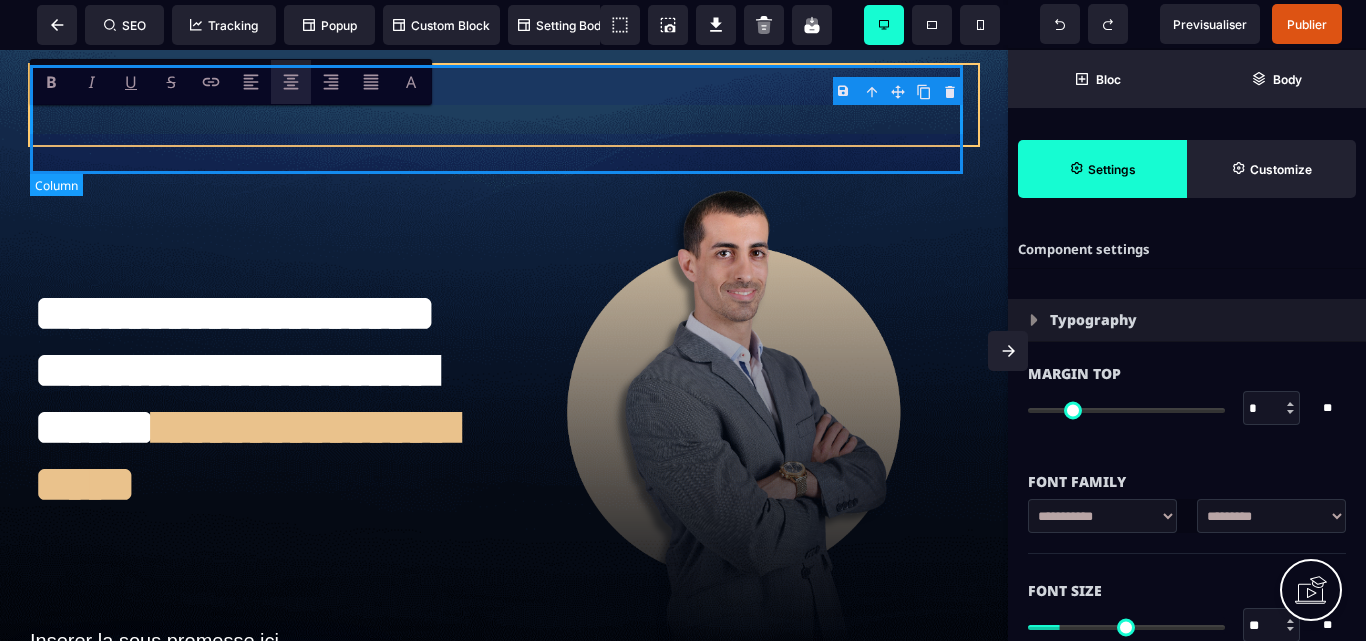 type on "*" 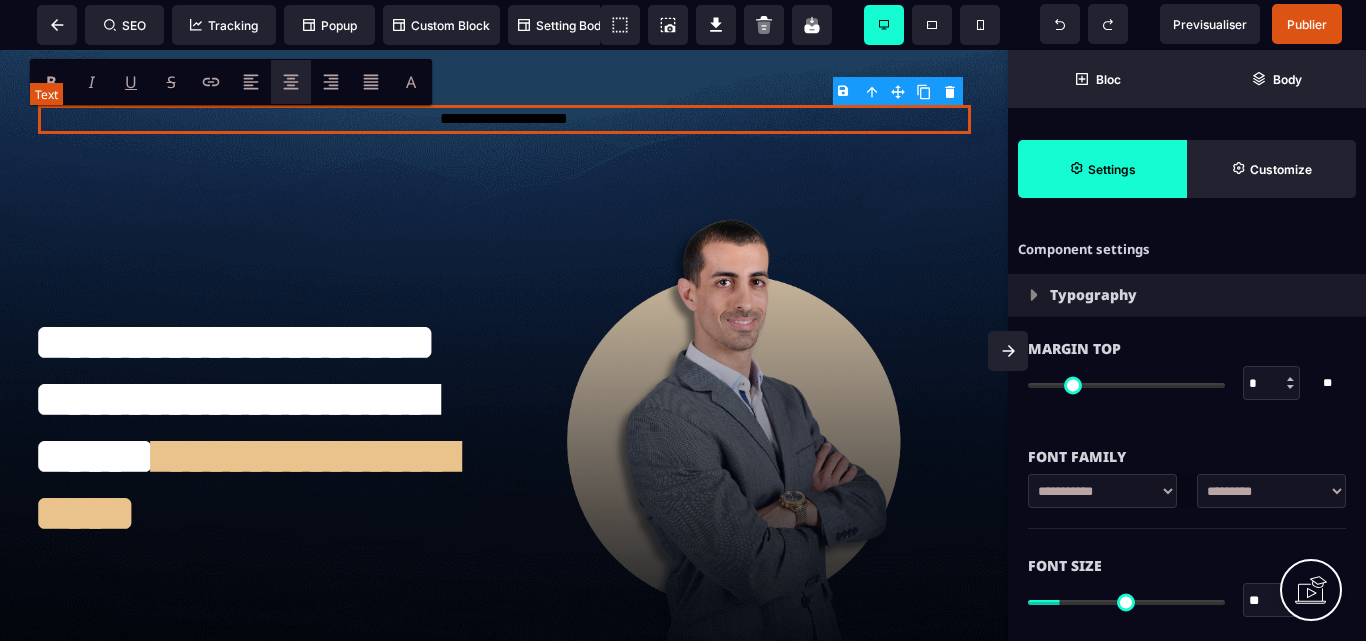 click on "**********" at bounding box center (504, 119) 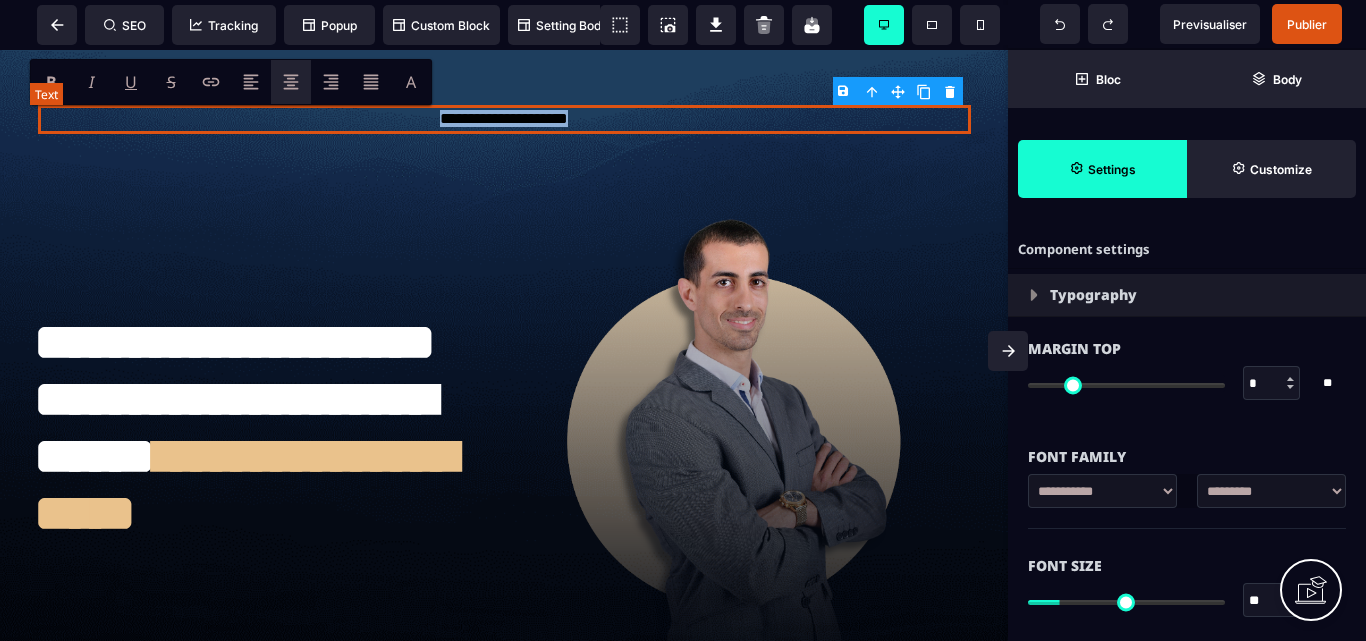 drag, startPoint x: 593, startPoint y: 120, endPoint x: 414, endPoint y: 108, distance: 179.40178 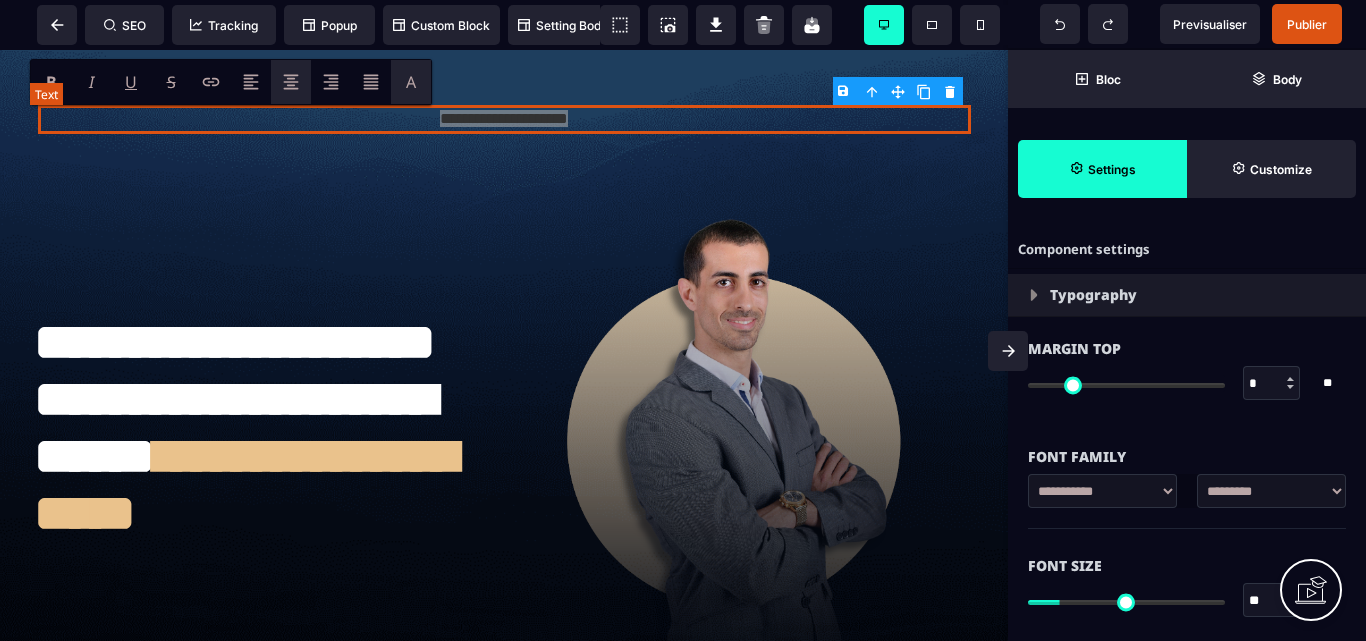 click on "*******" at bounding box center [436, 106] 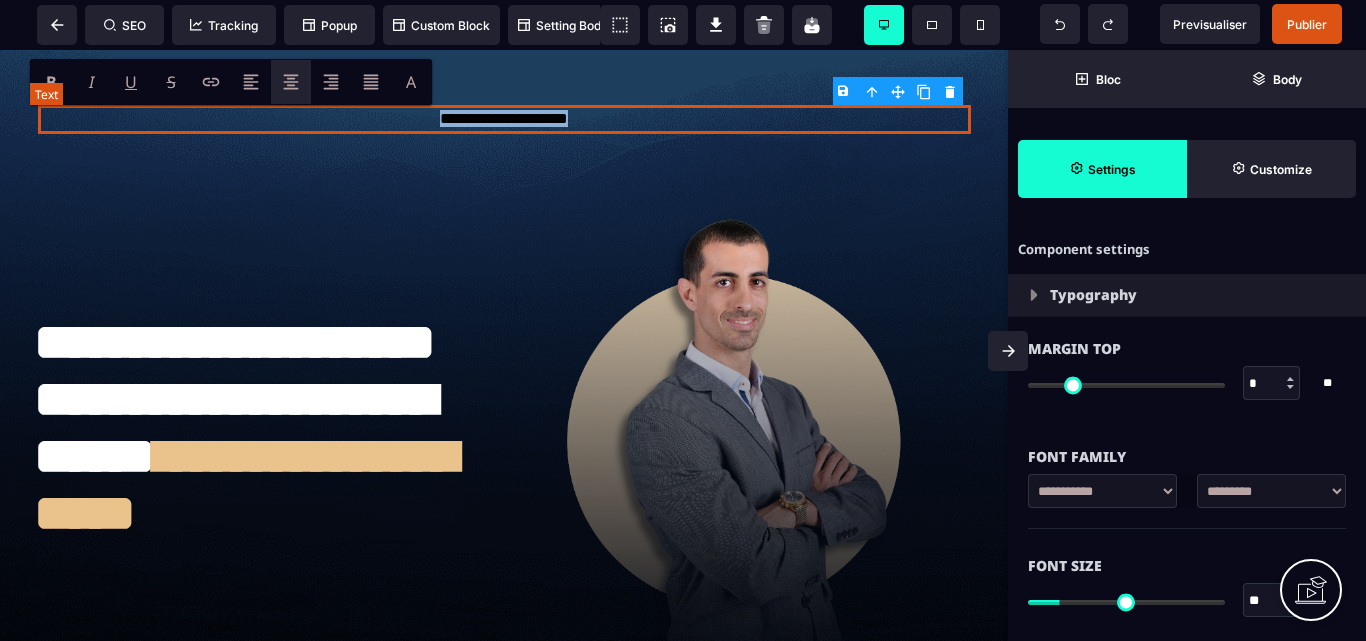 click on "**********" at bounding box center [504, 119] 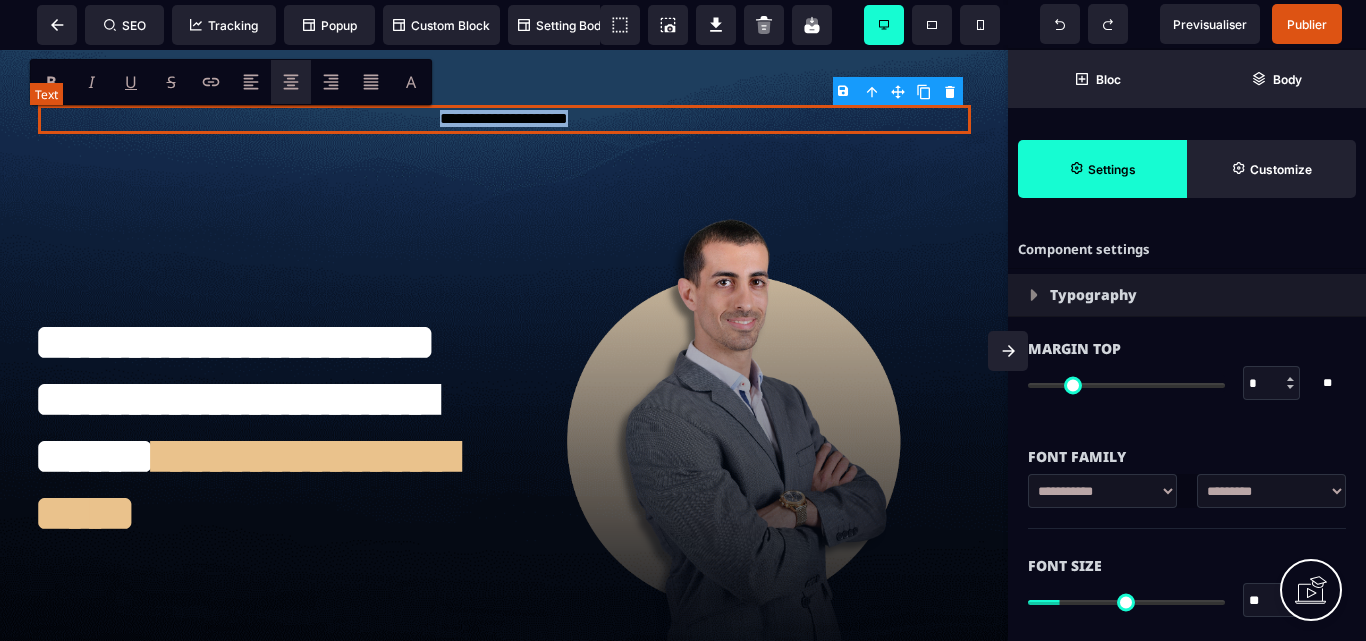 drag, startPoint x: 612, startPoint y: 118, endPoint x: 419, endPoint y: 112, distance: 193.09325 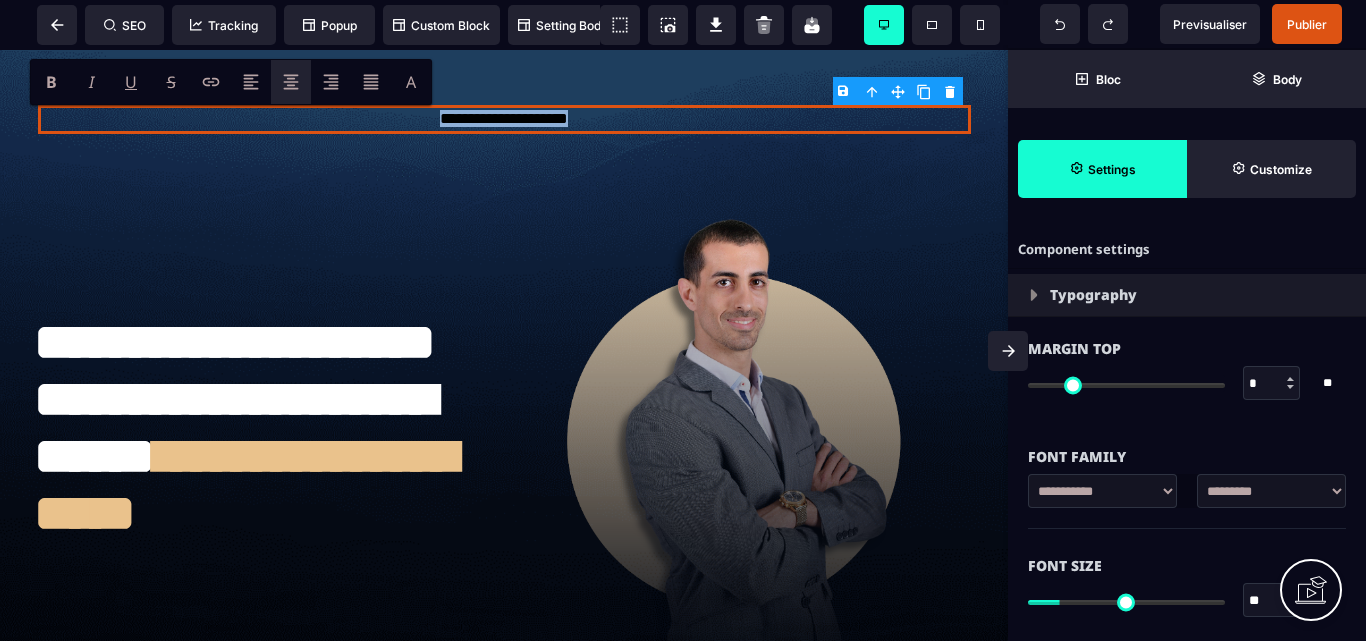 type 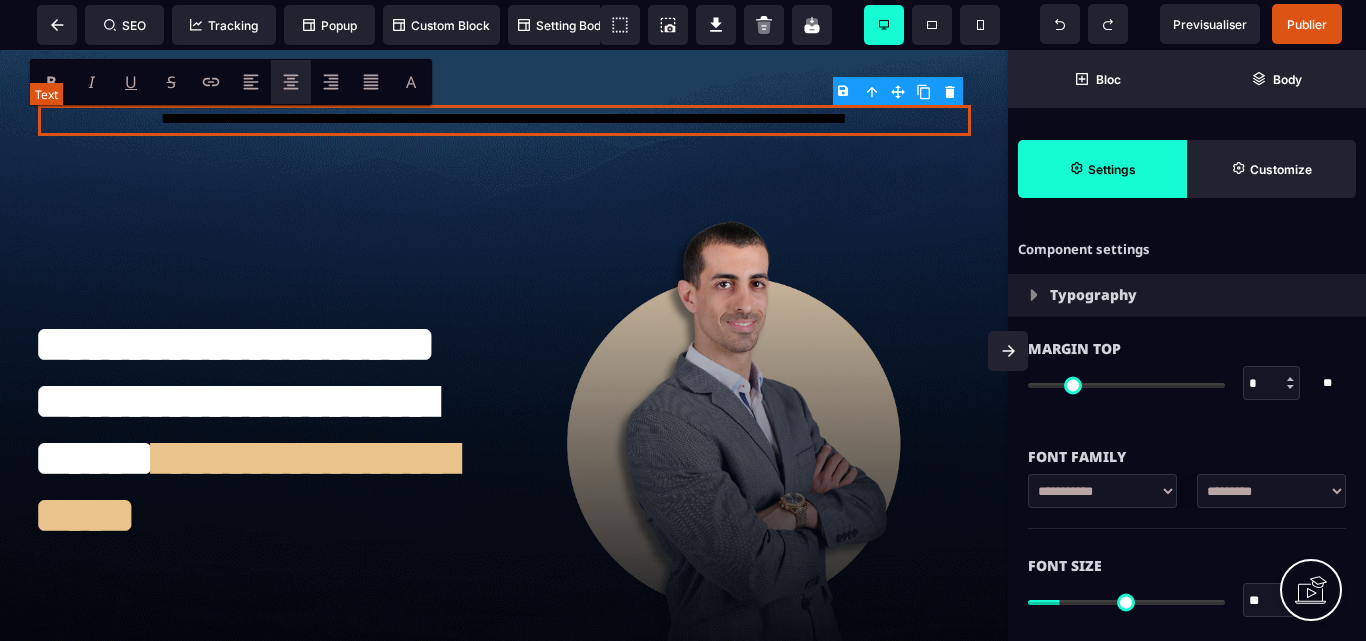 click on "**********" at bounding box center (504, 120) 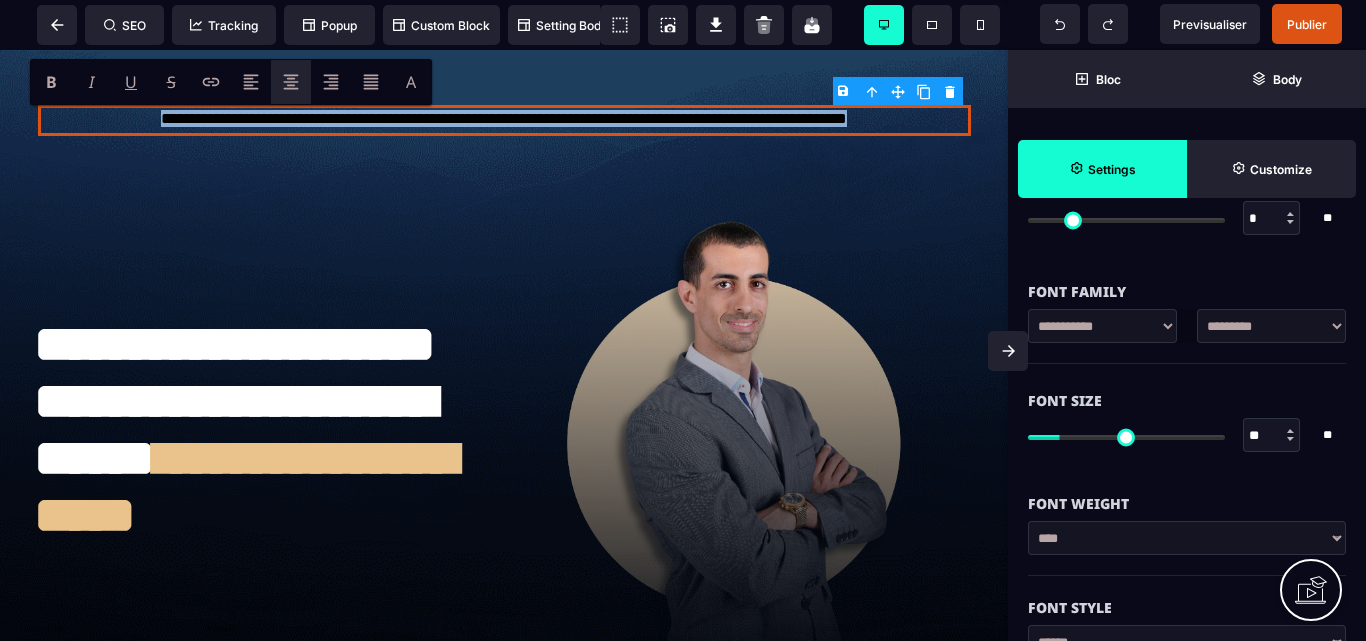 scroll, scrollTop: 200, scrollLeft: 0, axis: vertical 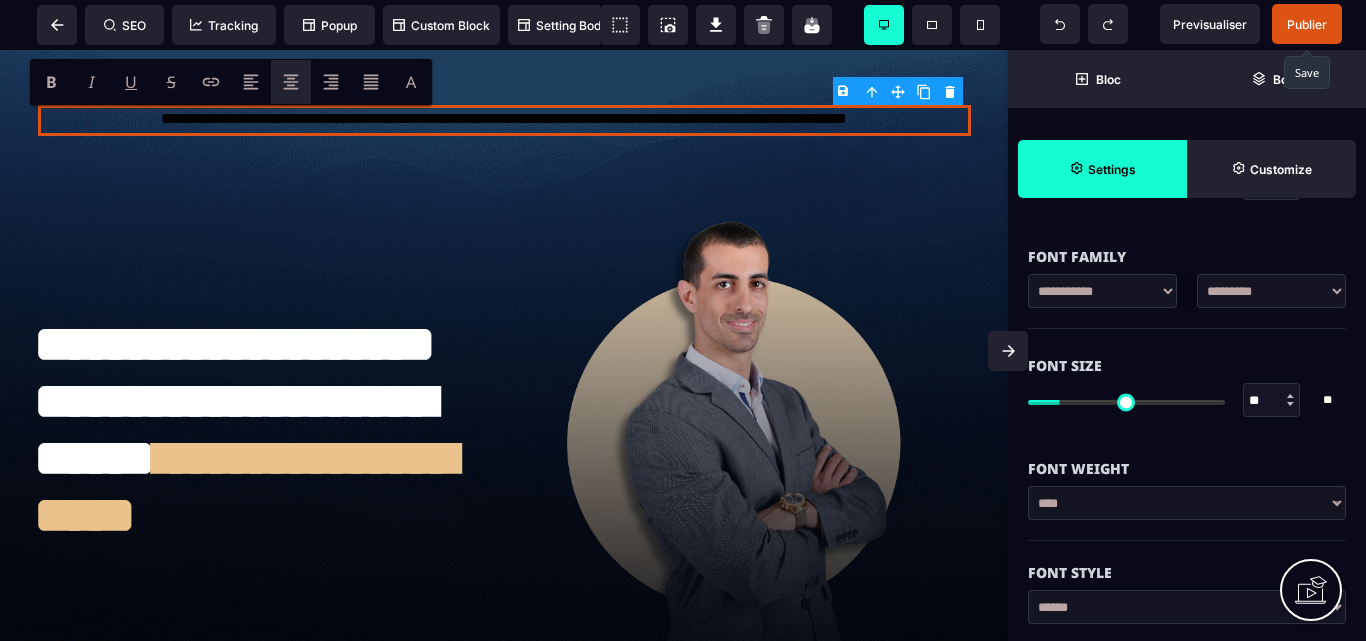 click on "Publier" at bounding box center [1307, 24] 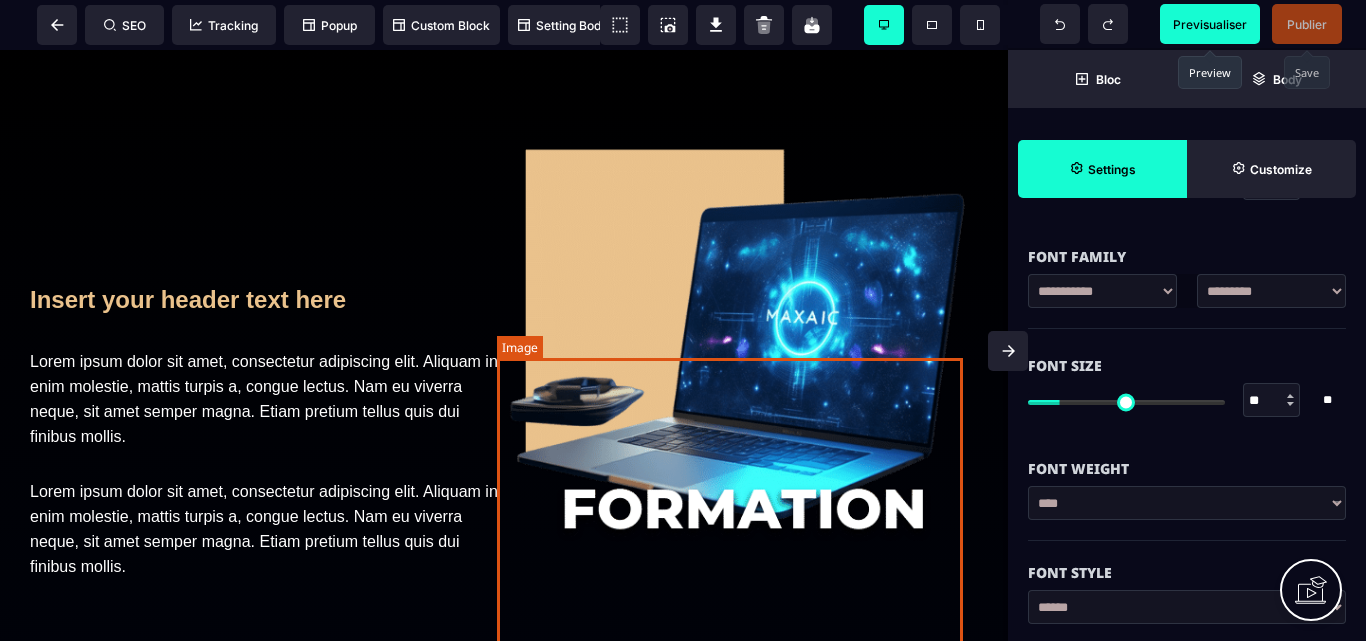 scroll, scrollTop: 2300, scrollLeft: 0, axis: vertical 